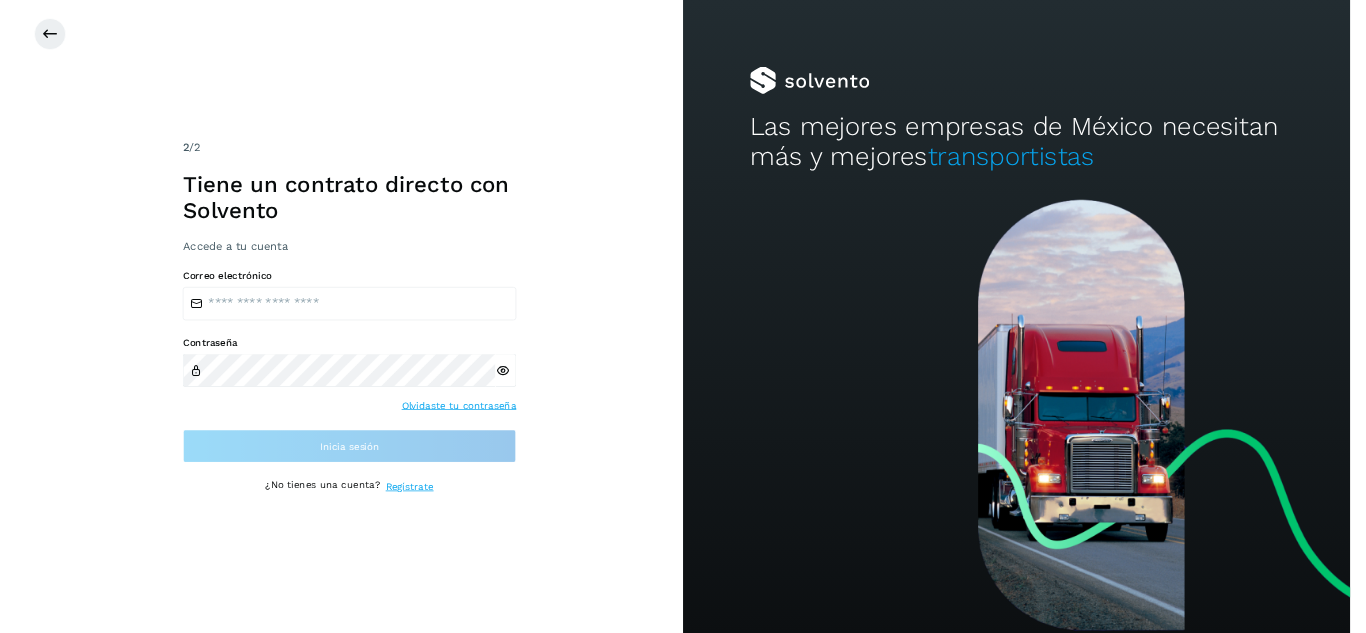 scroll, scrollTop: 0, scrollLeft: 0, axis: both 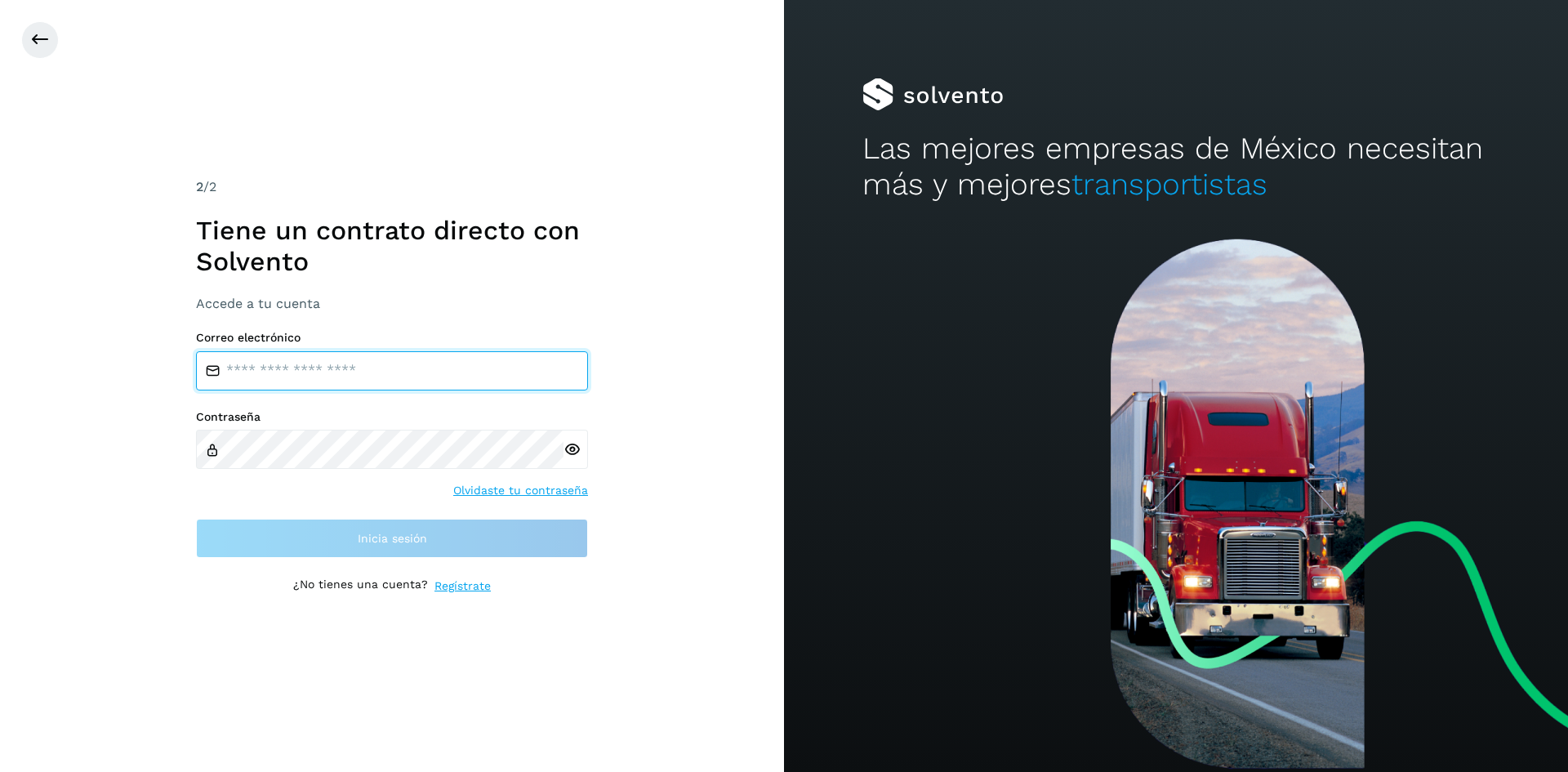 type on "**********" 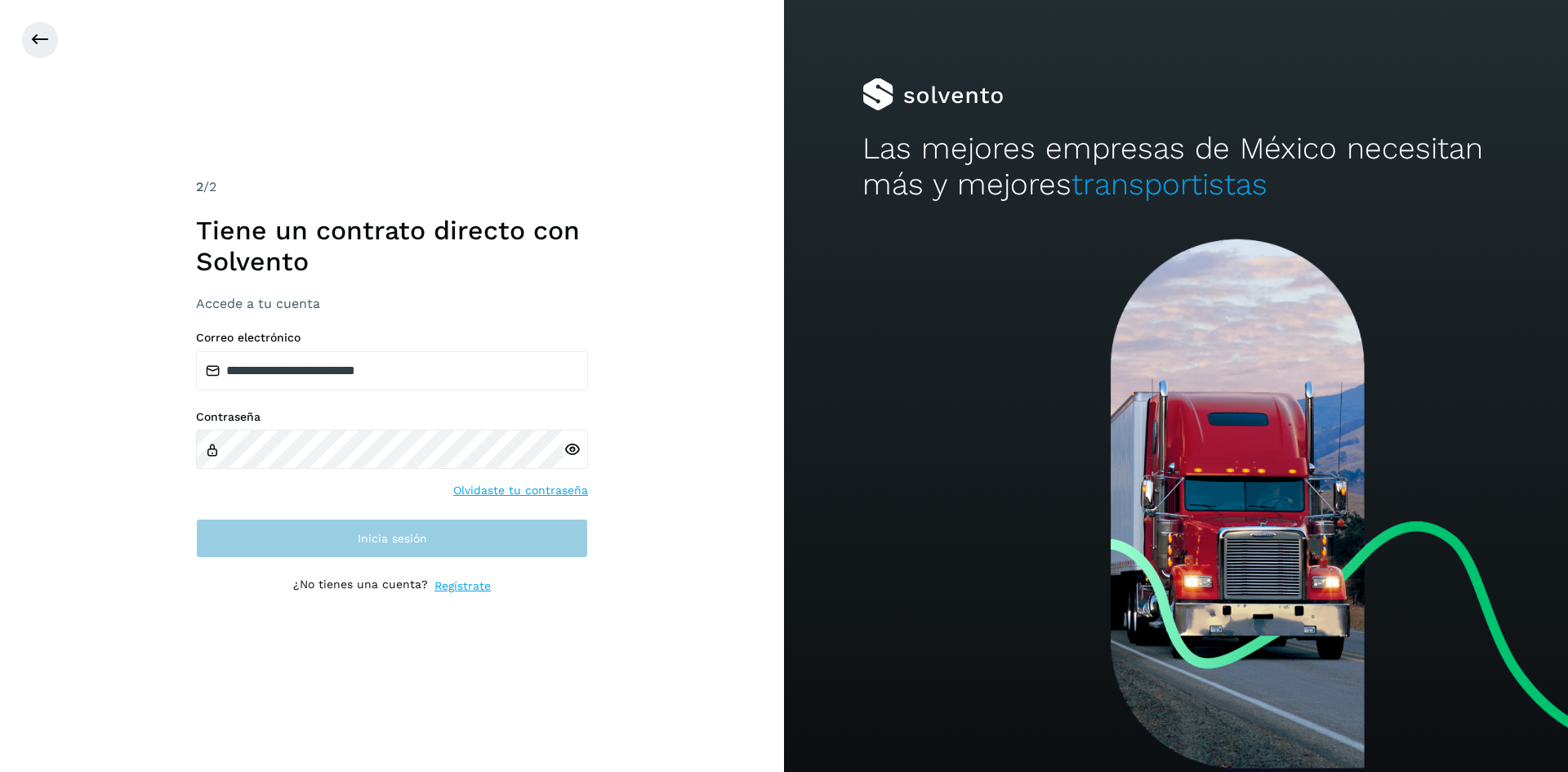 drag, startPoint x: 385, startPoint y: 565, endPoint x: 408, endPoint y: 540, distance: 33.970576 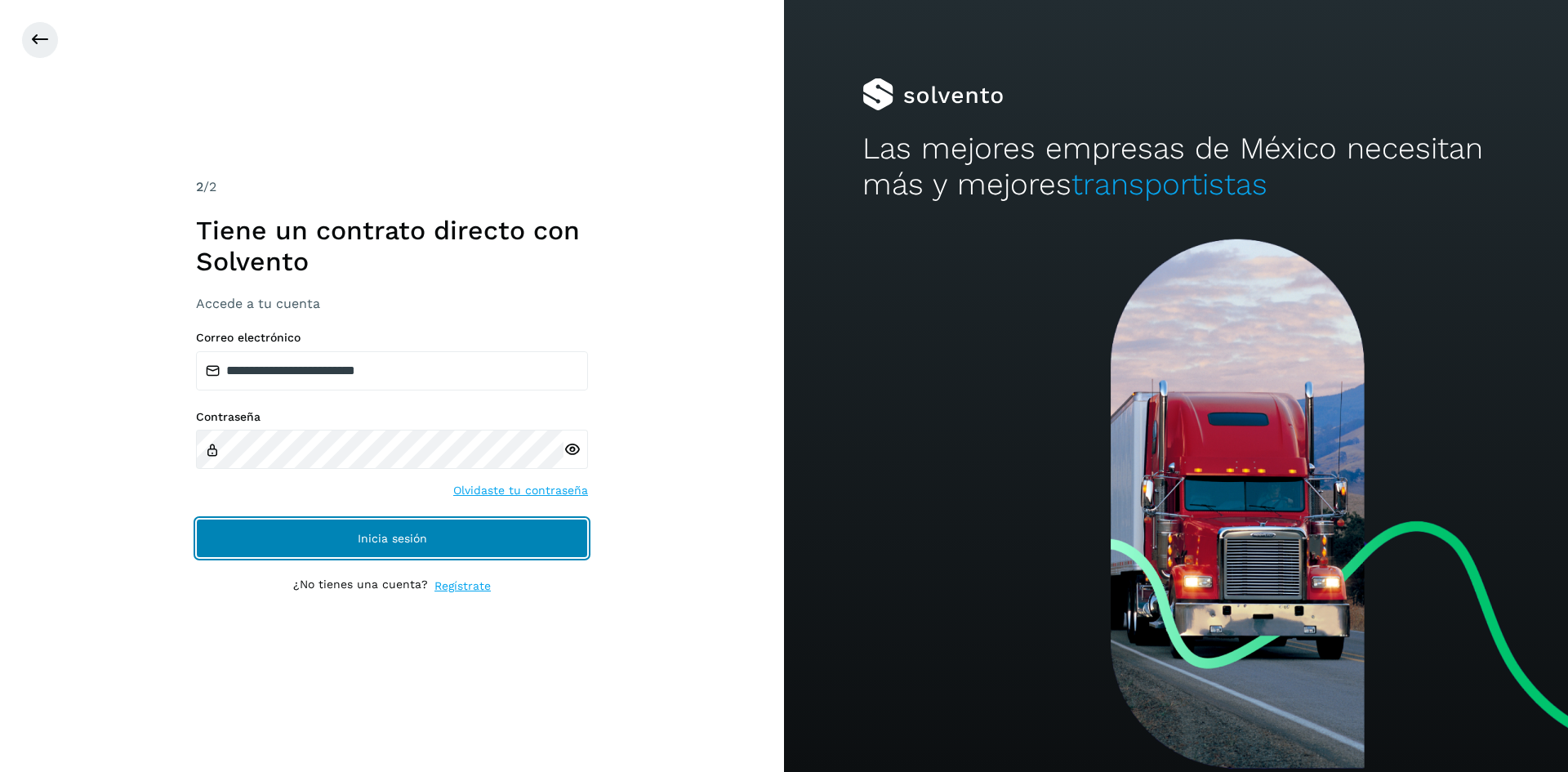 click on "Inicia sesión" 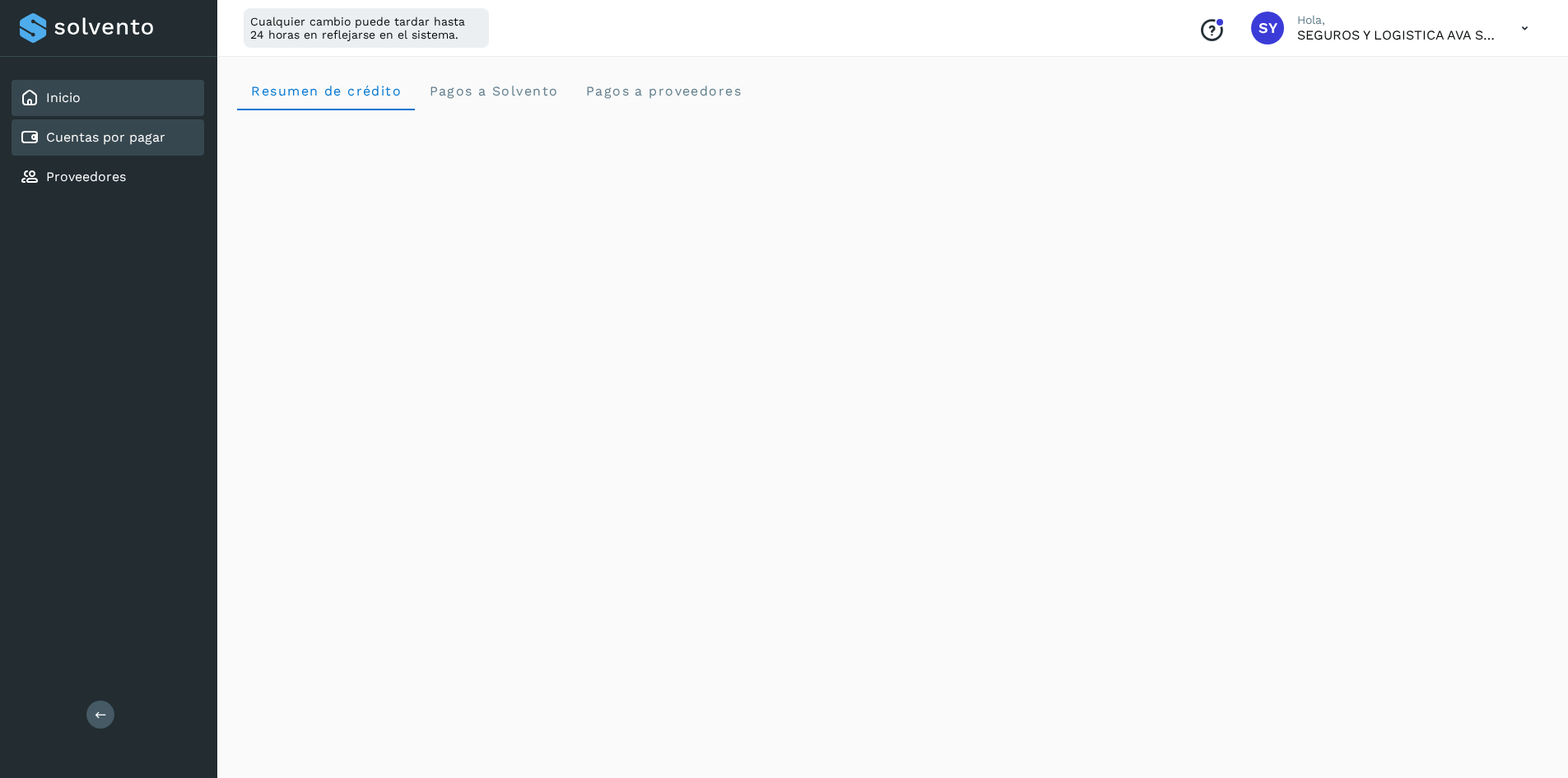 click on "Cuentas por pagar" at bounding box center (105, 137) 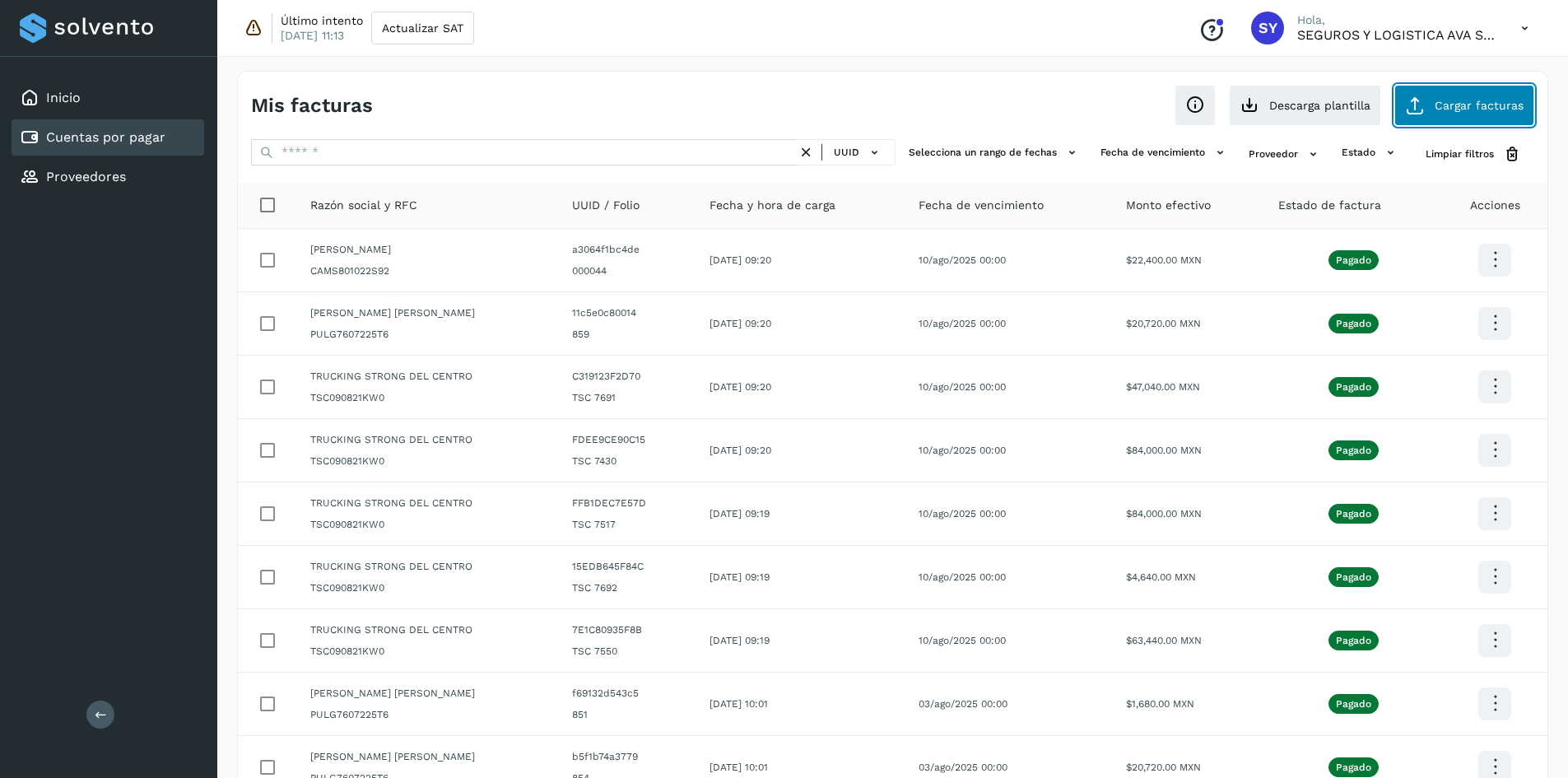 click on "Cargar facturas" 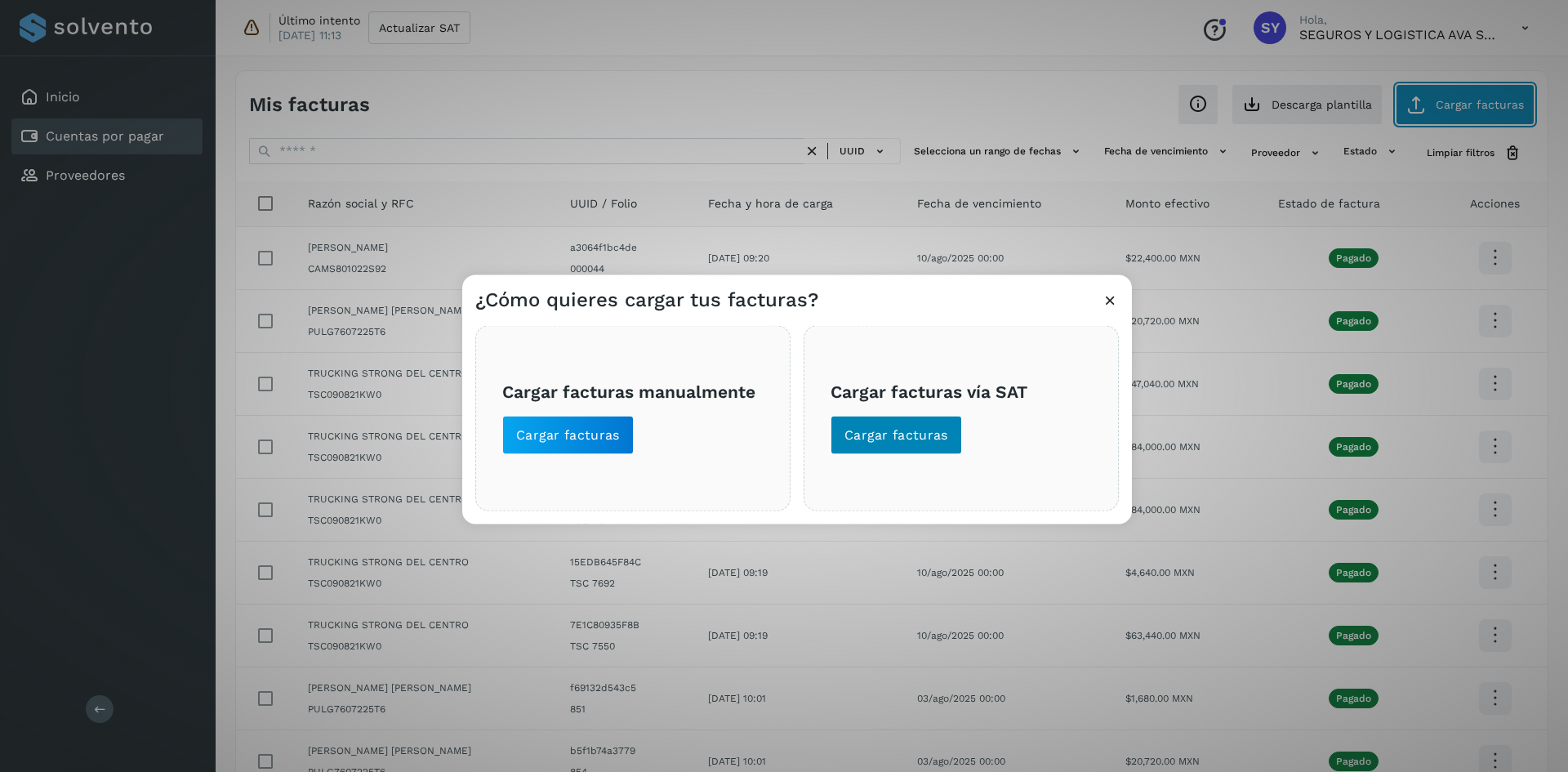 click on "Cargar facturas" 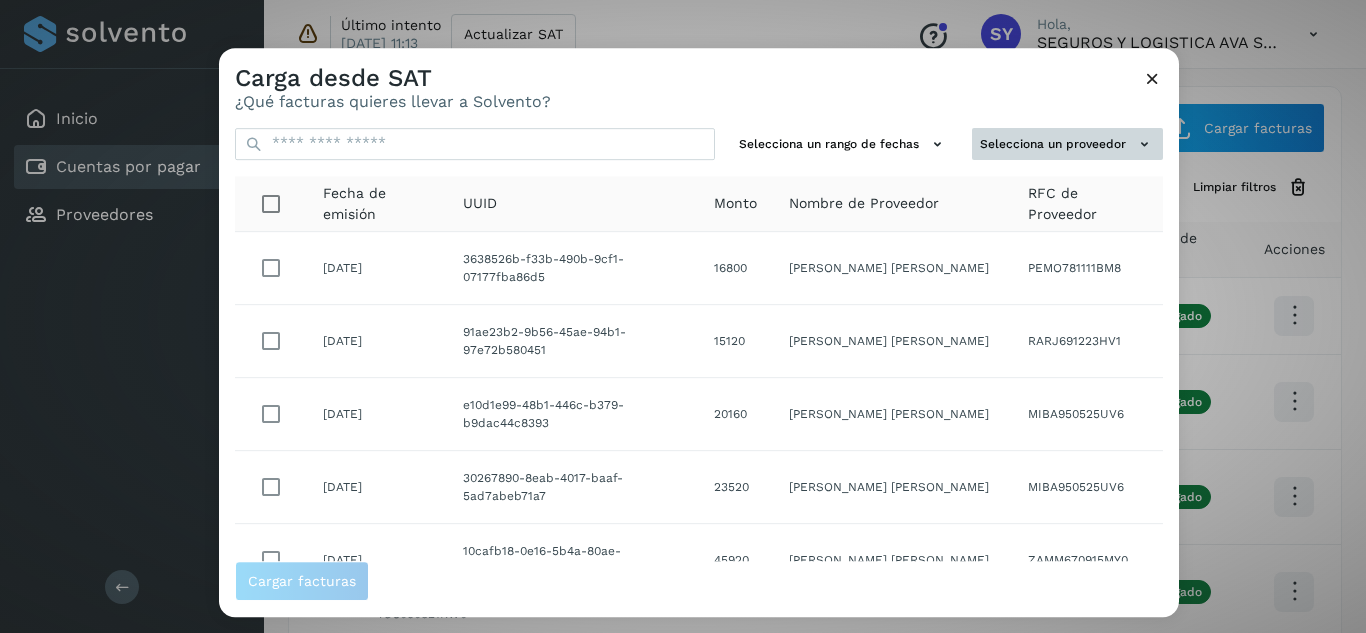 click on "Selecciona un proveedor" at bounding box center [1067, 144] 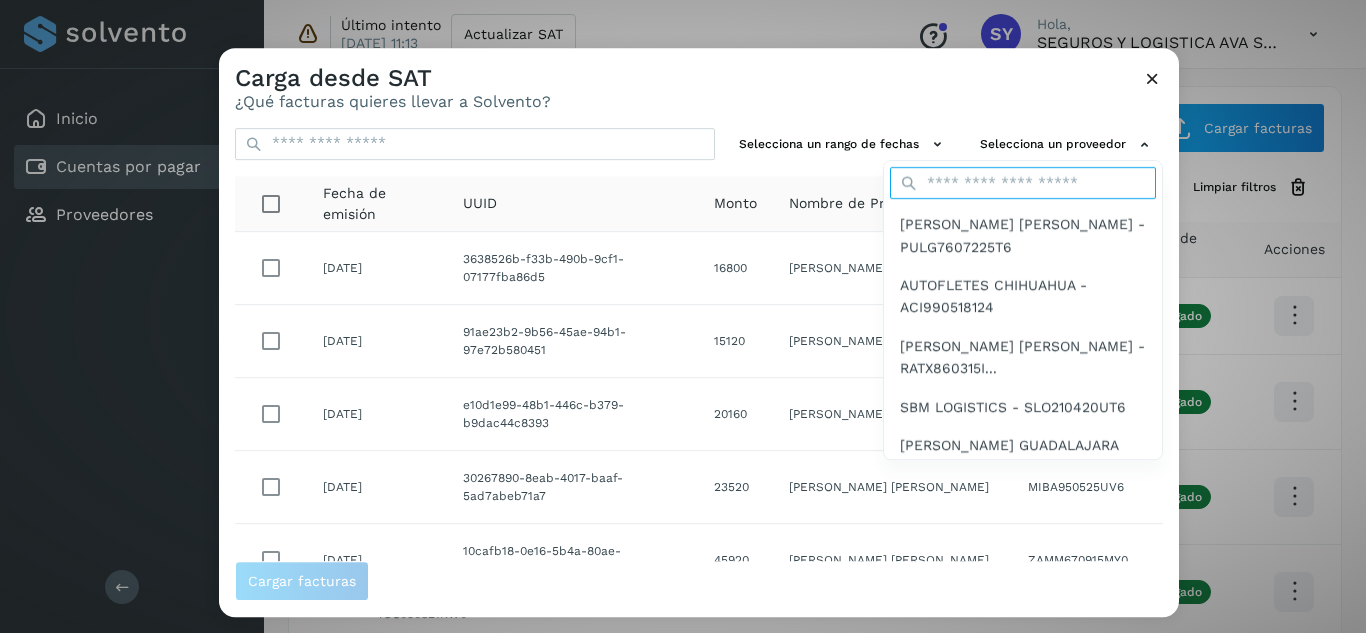 click at bounding box center [1023, 183] 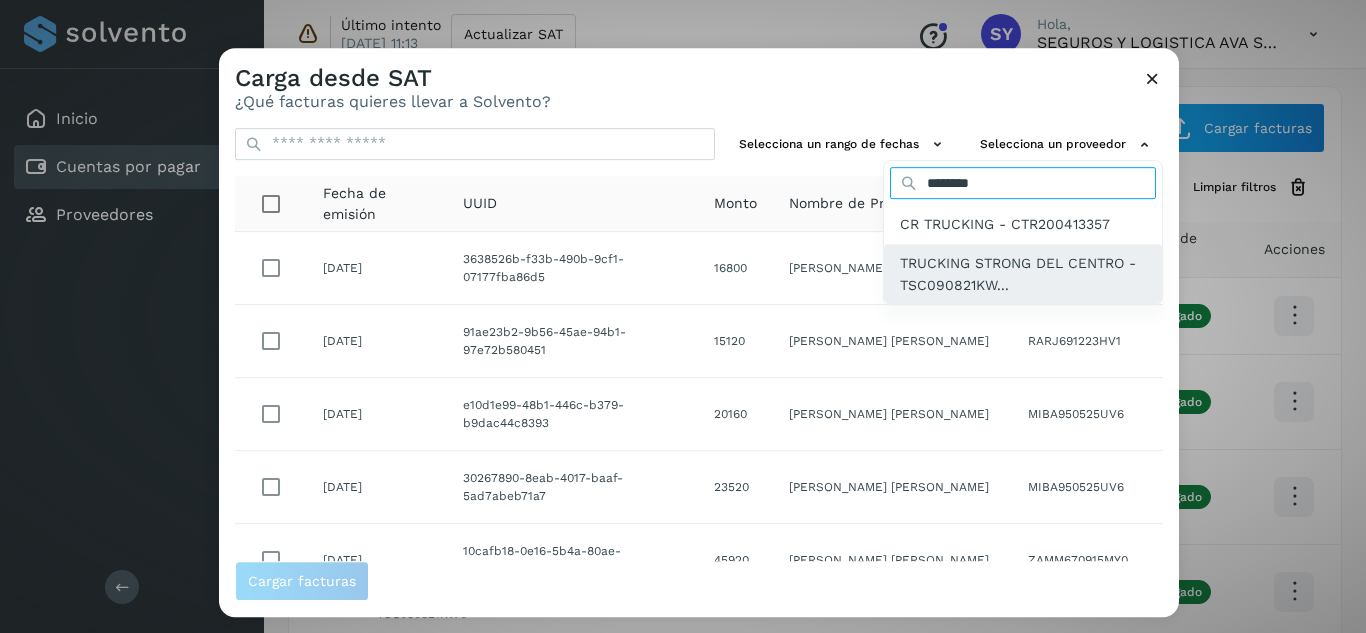 type on "********" 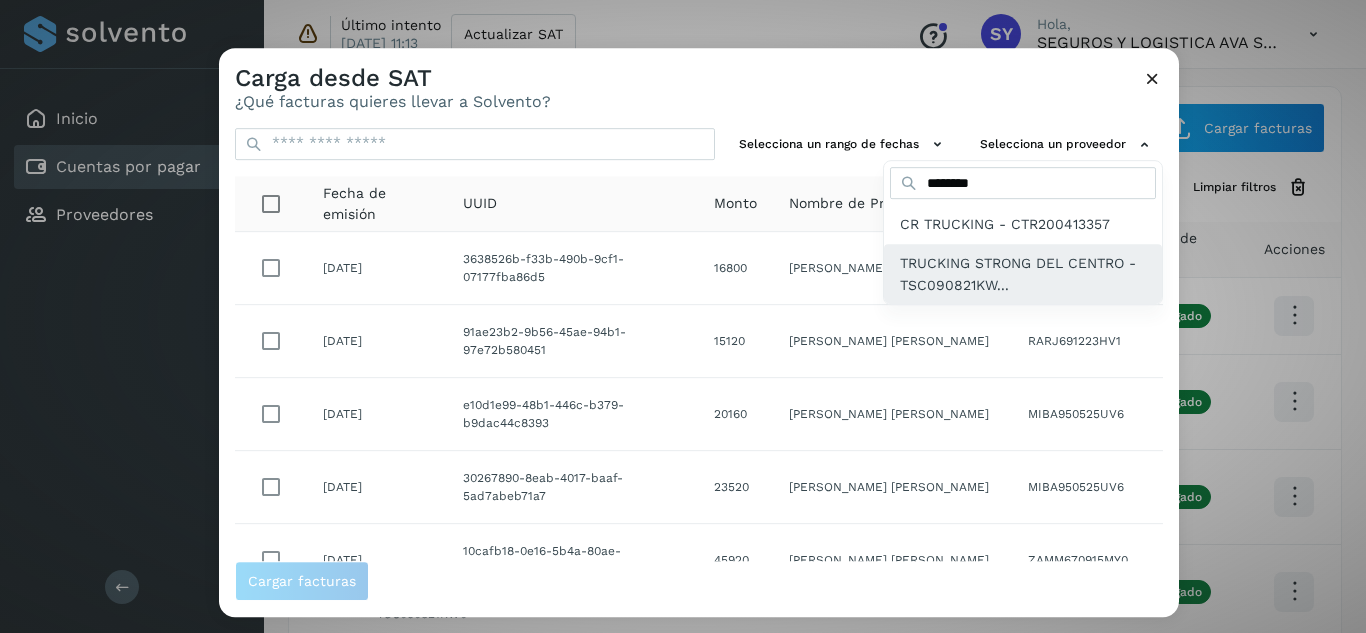 click on "TRUCKING STRONG DEL CENTRO - TSC090821KW..." at bounding box center [1023, 274] 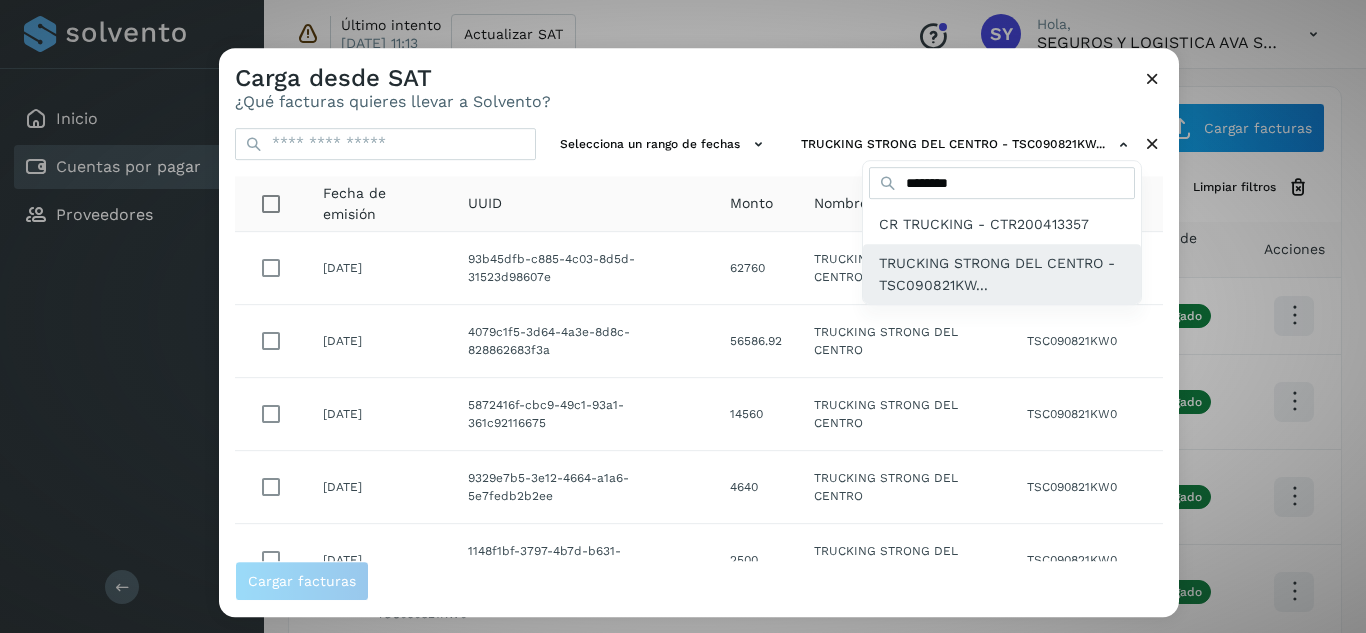 click on "TRUCKING STRONG DEL CENTRO - TSC090821KW..." at bounding box center [1002, 274] 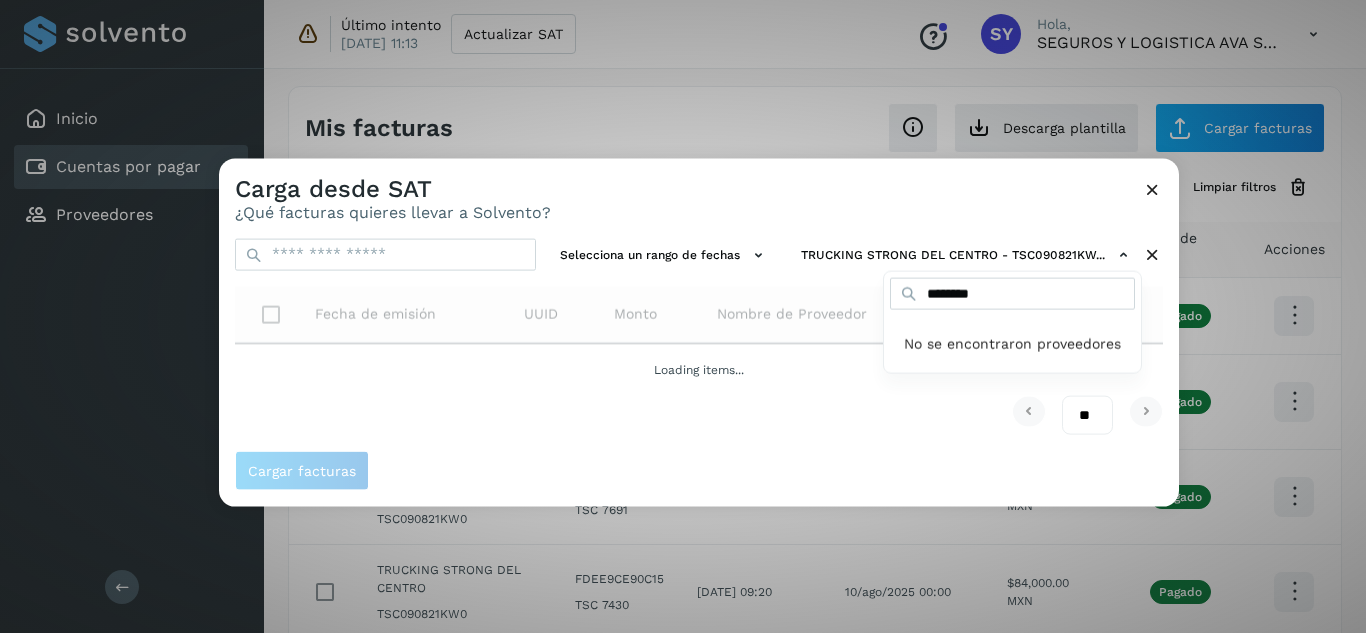 click at bounding box center [902, 474] 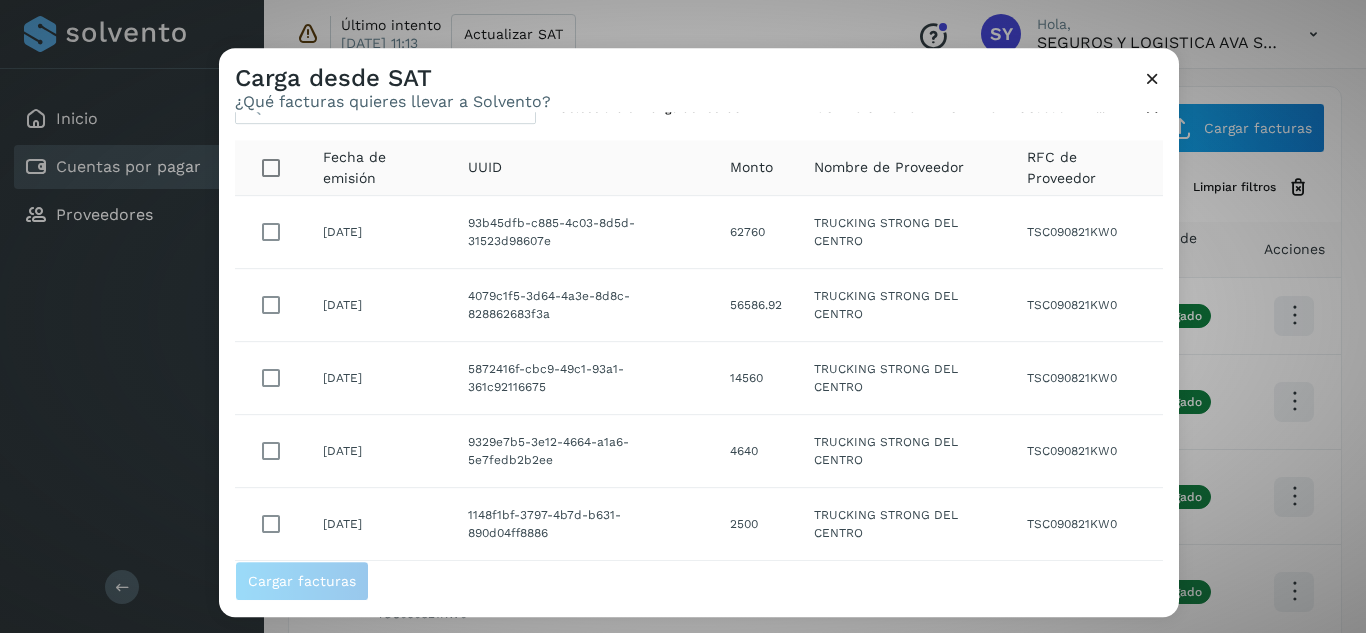 scroll, scrollTop: 100, scrollLeft: 0, axis: vertical 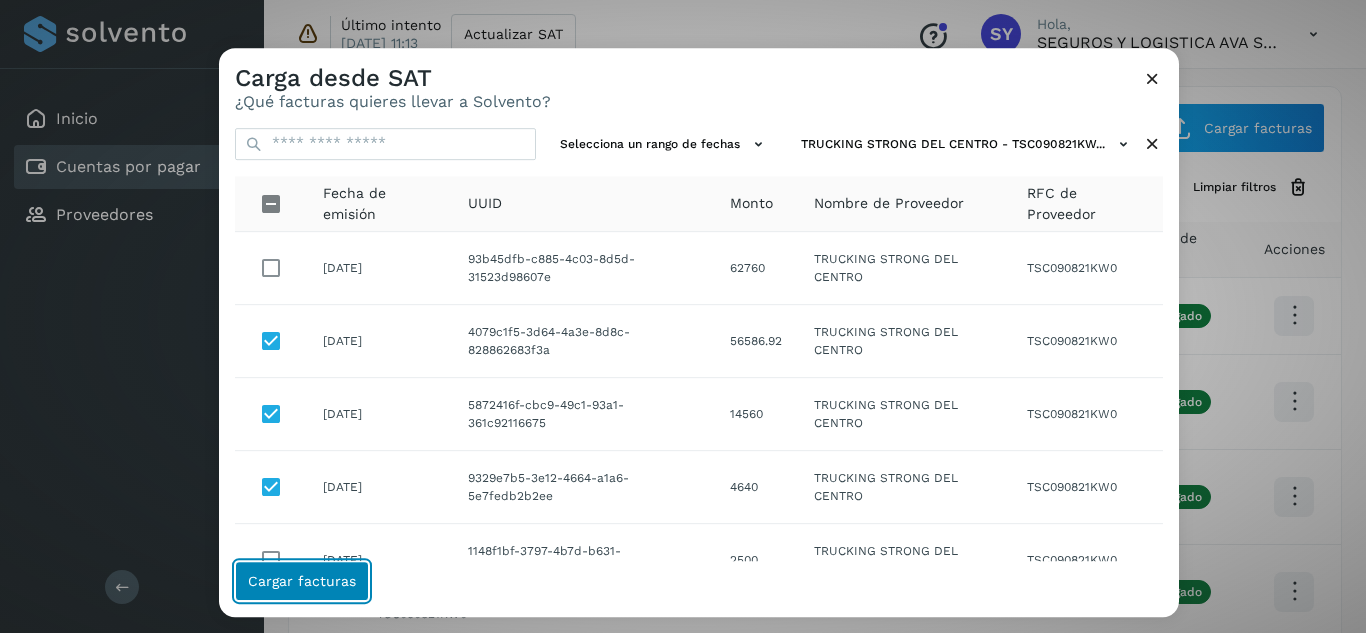 click on "Cargar facturas" 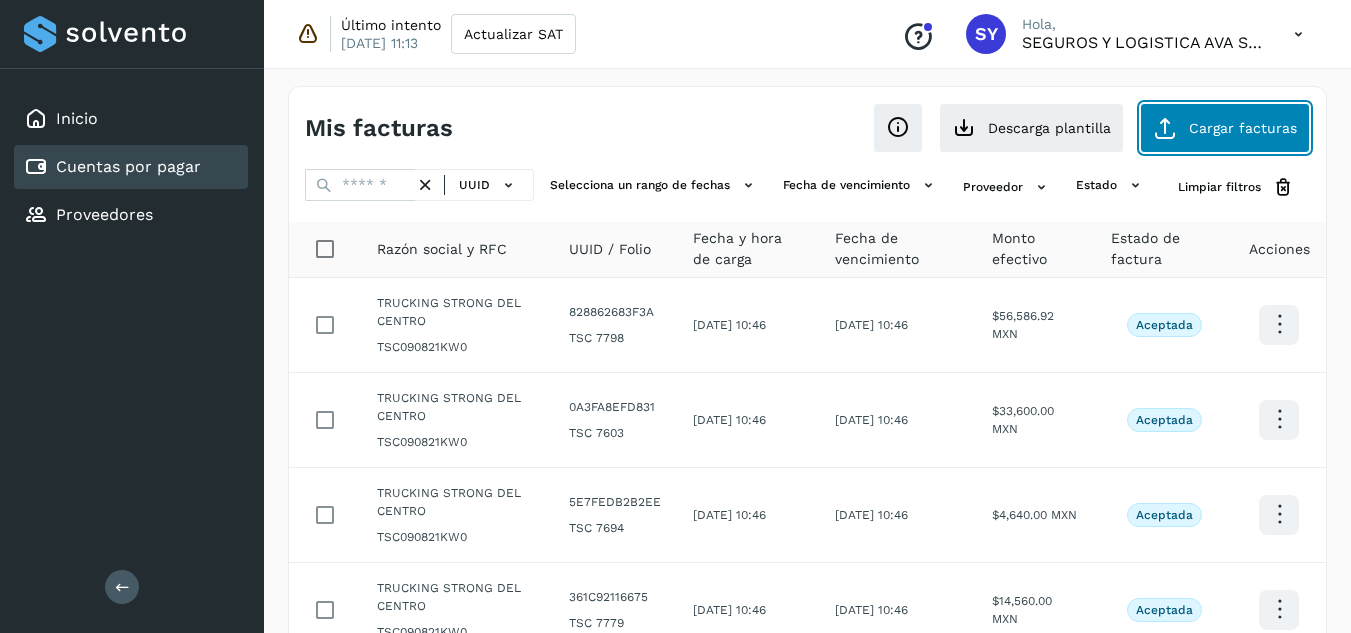 click on "Cargar facturas" 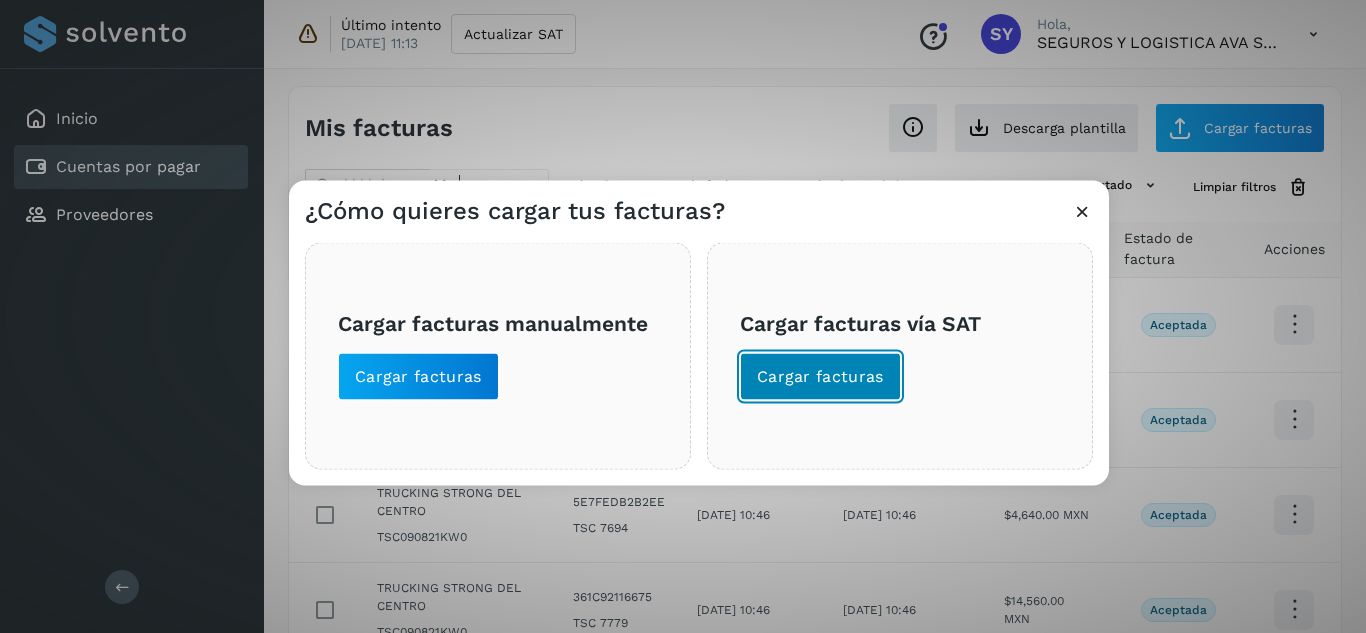 click on "Cargar facturas" 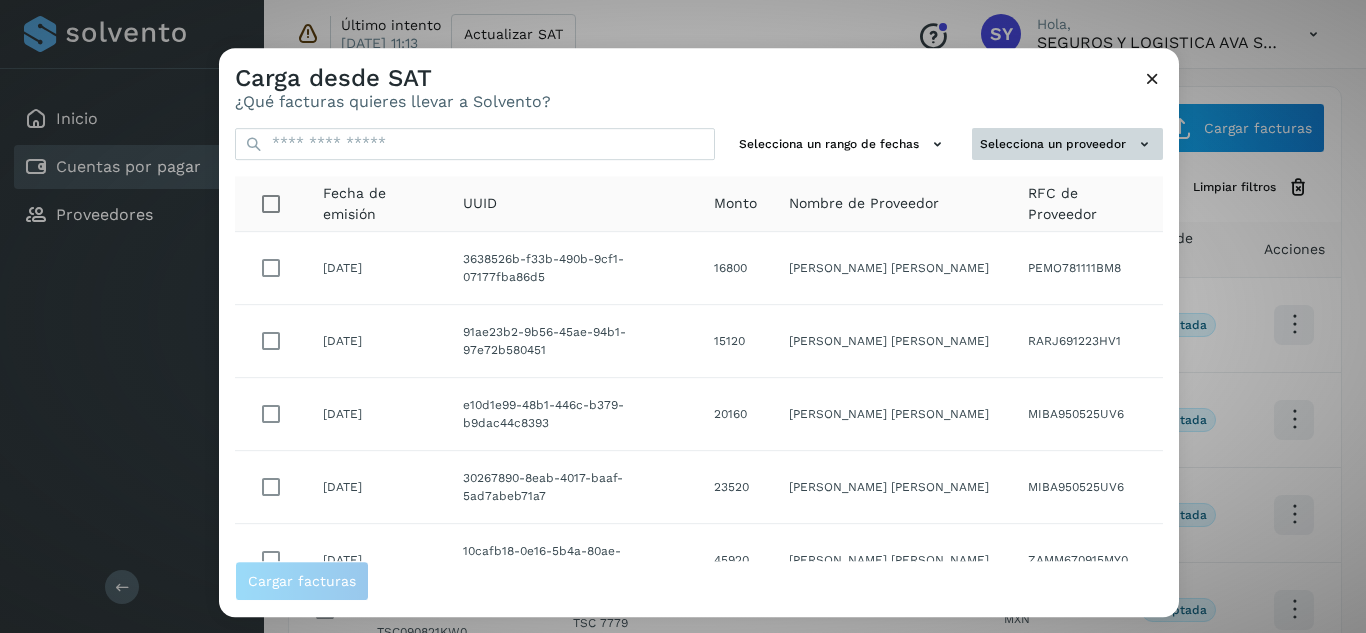click on "Selecciona un proveedor" at bounding box center (1067, 144) 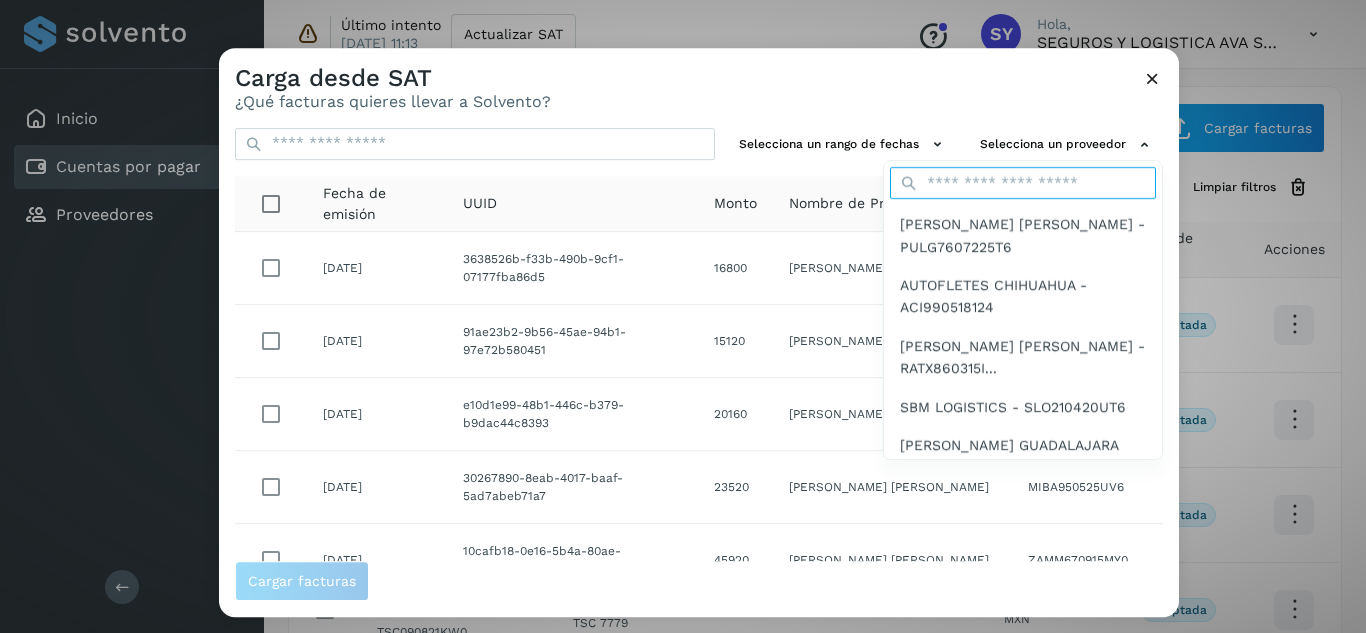 click at bounding box center [1023, 183] 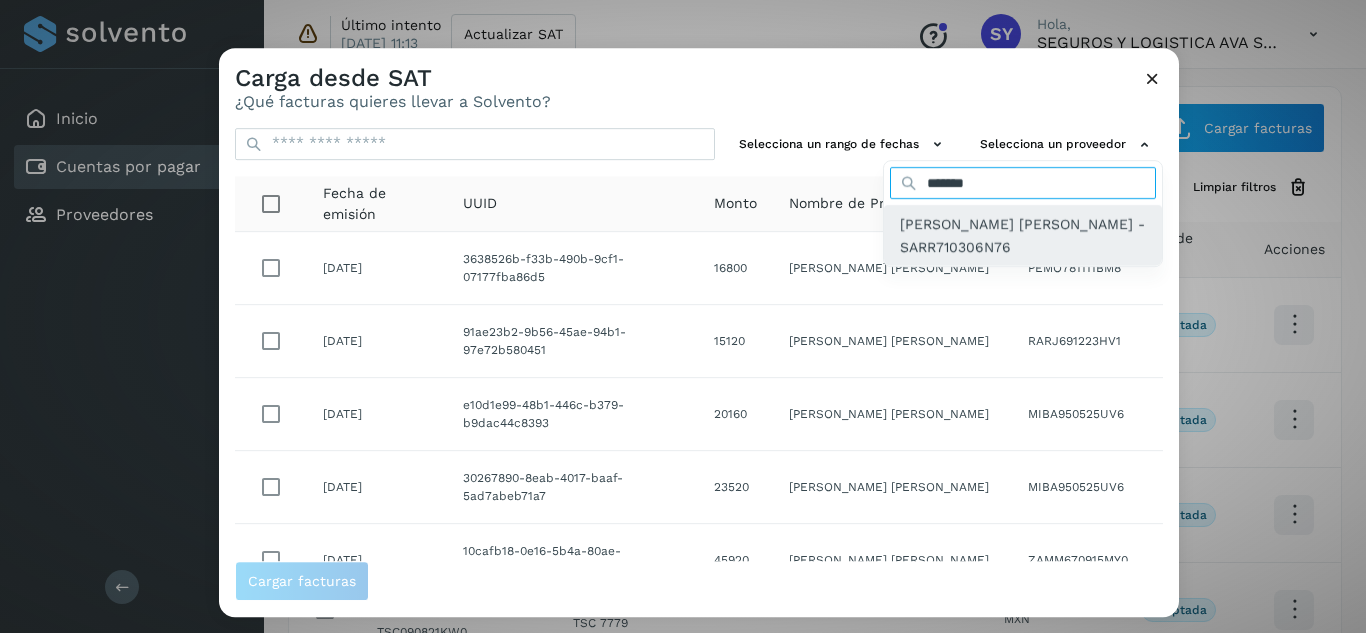 type on "*******" 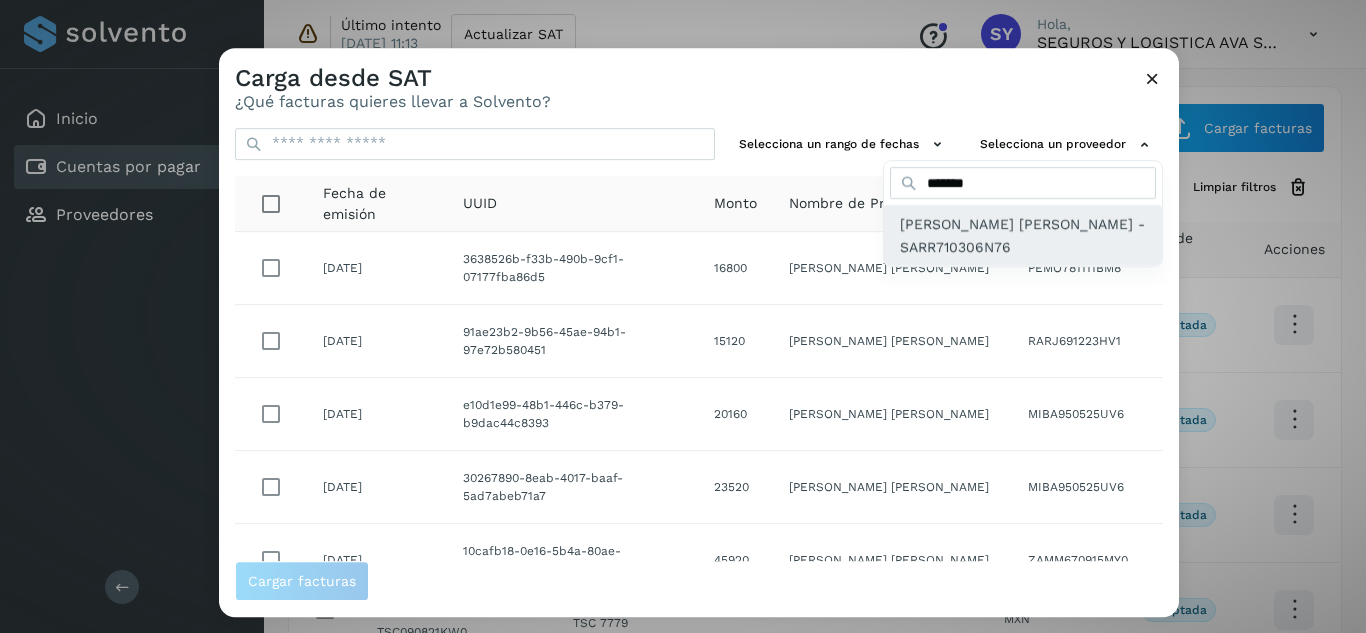 click on "[PERSON_NAME] [PERSON_NAME] - SARR710306N76" at bounding box center [1023, 235] 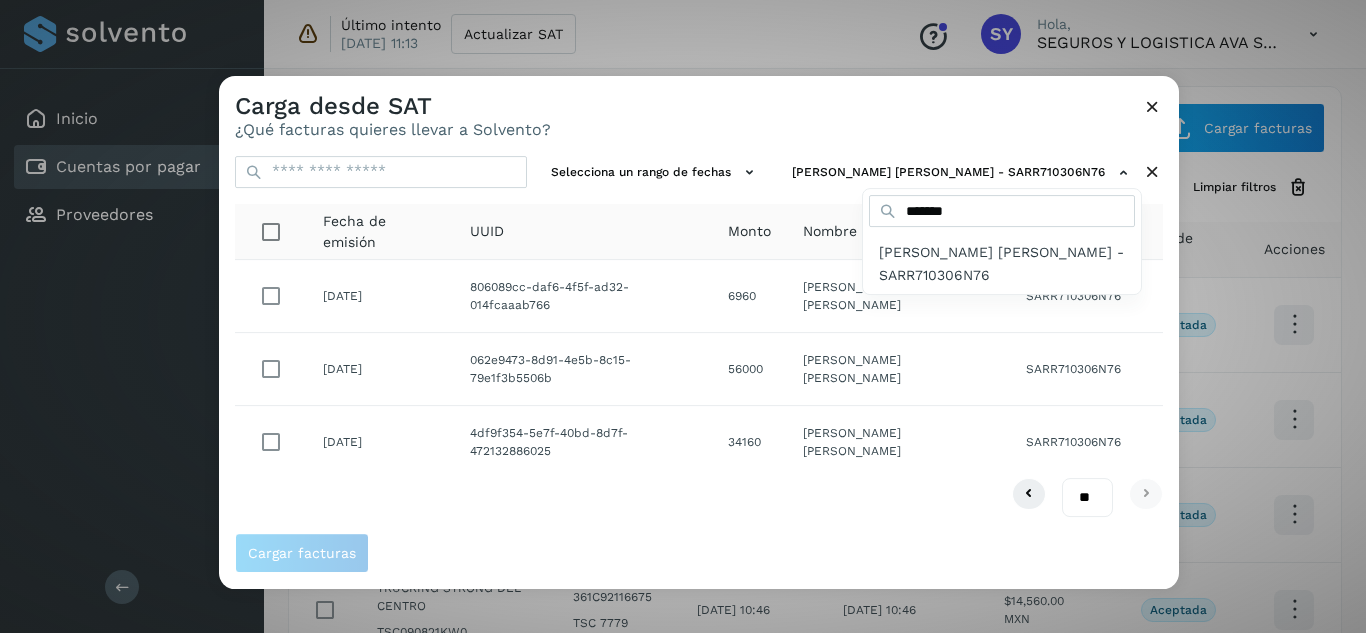 click at bounding box center [902, 392] 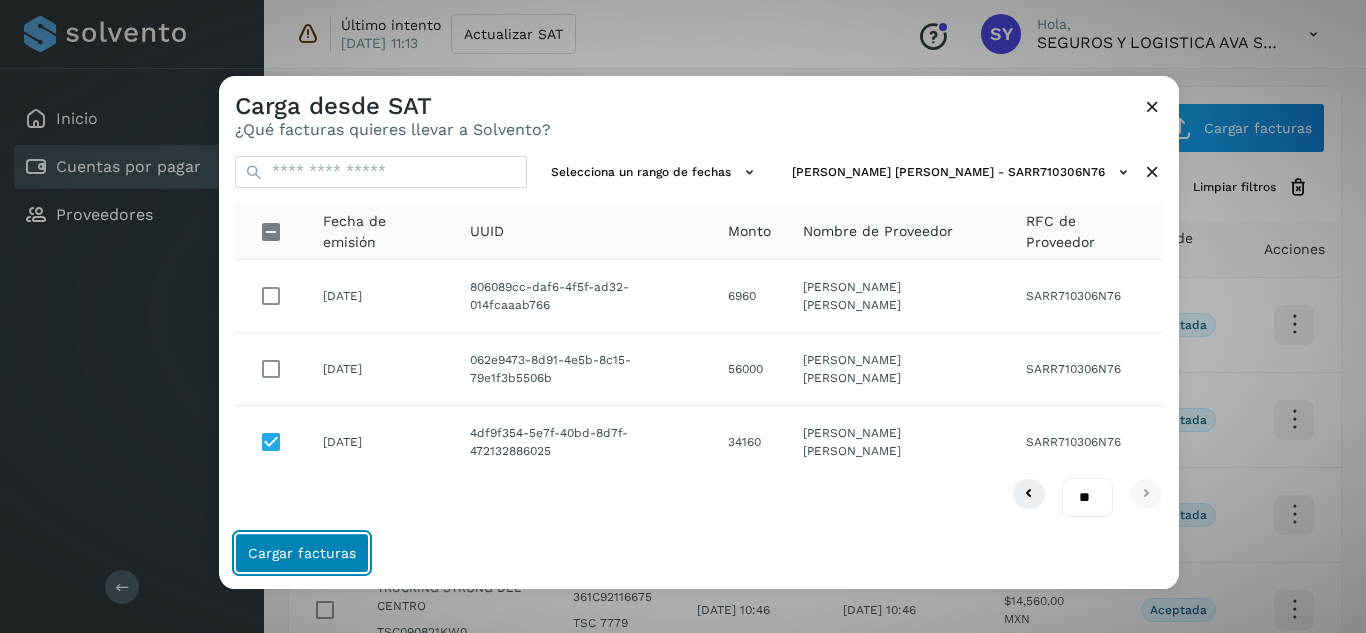 click on "Cargar facturas" 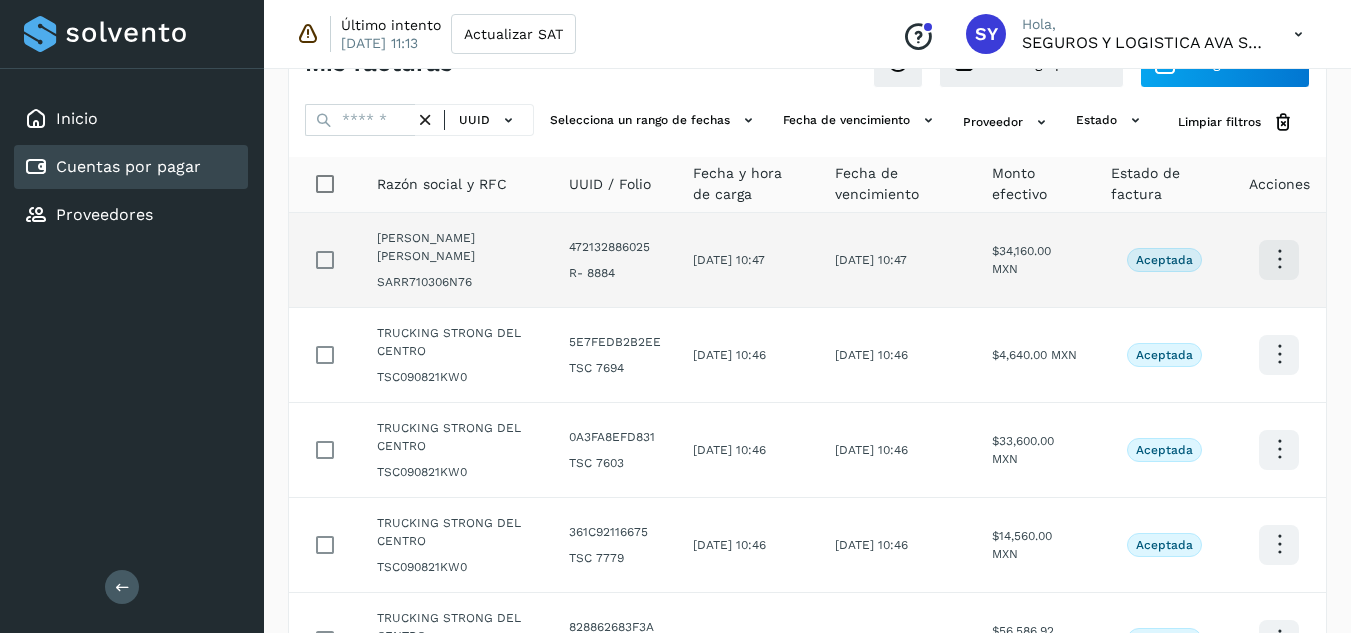 scroll, scrollTop: 100, scrollLeft: 0, axis: vertical 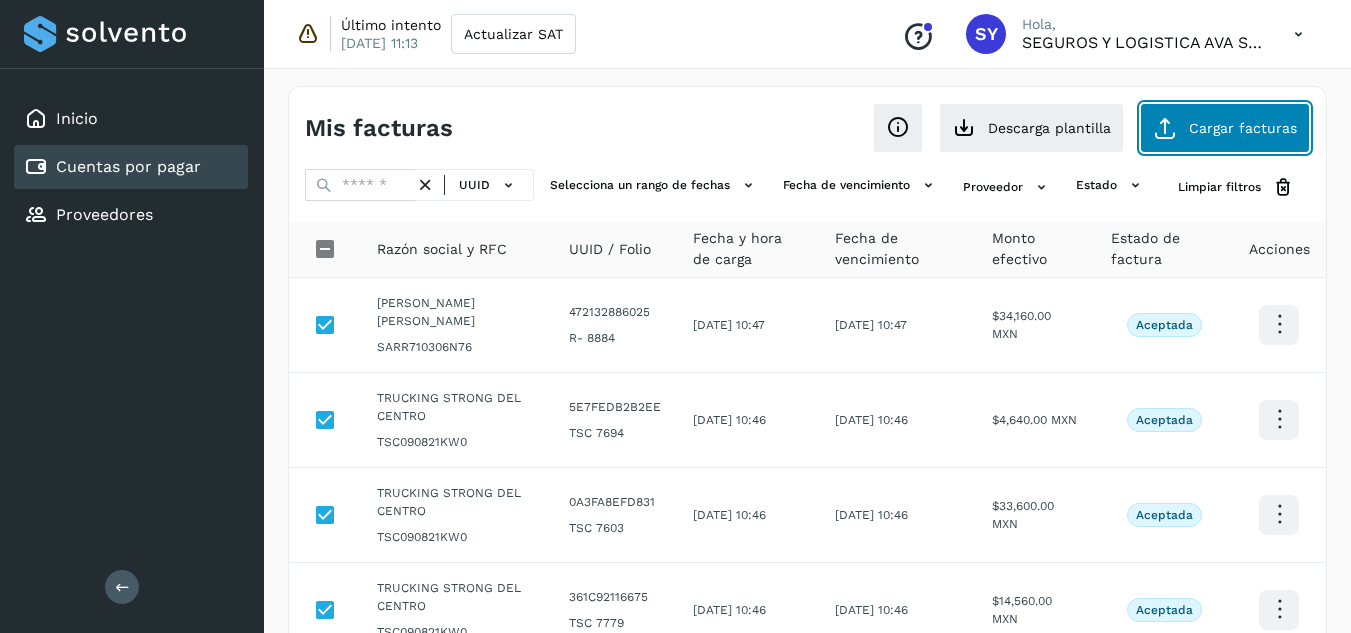 click on "Cargar facturas" 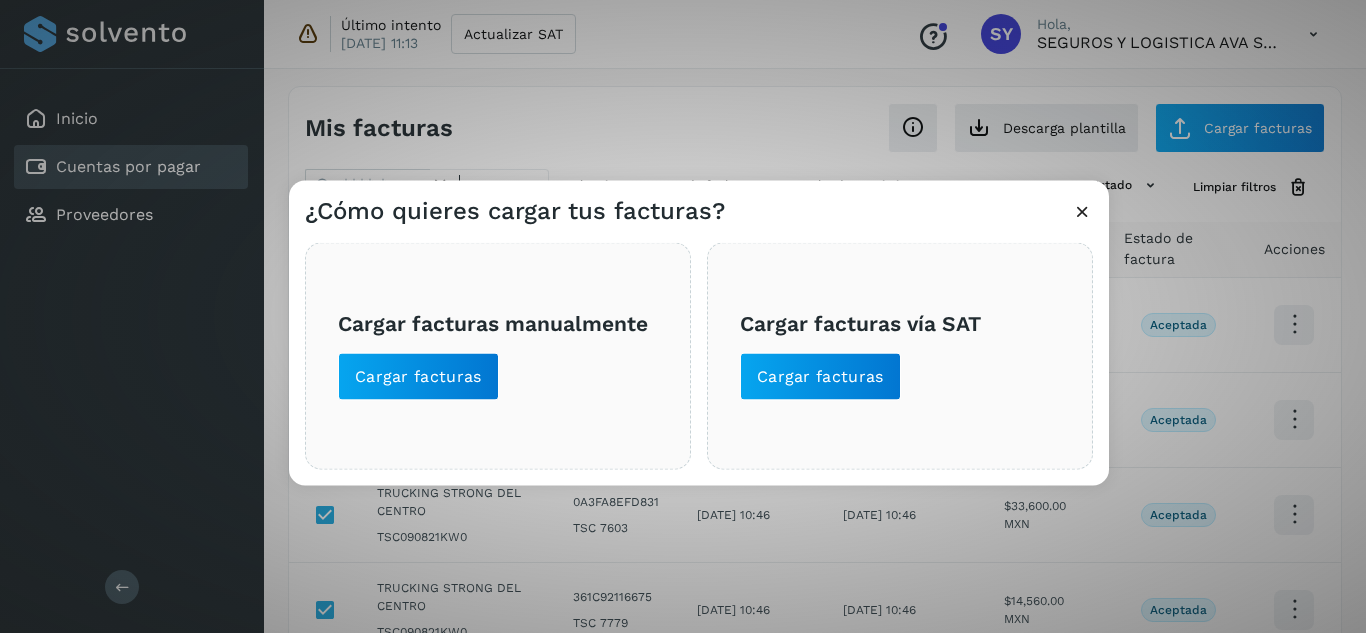 click at bounding box center [1082, 210] 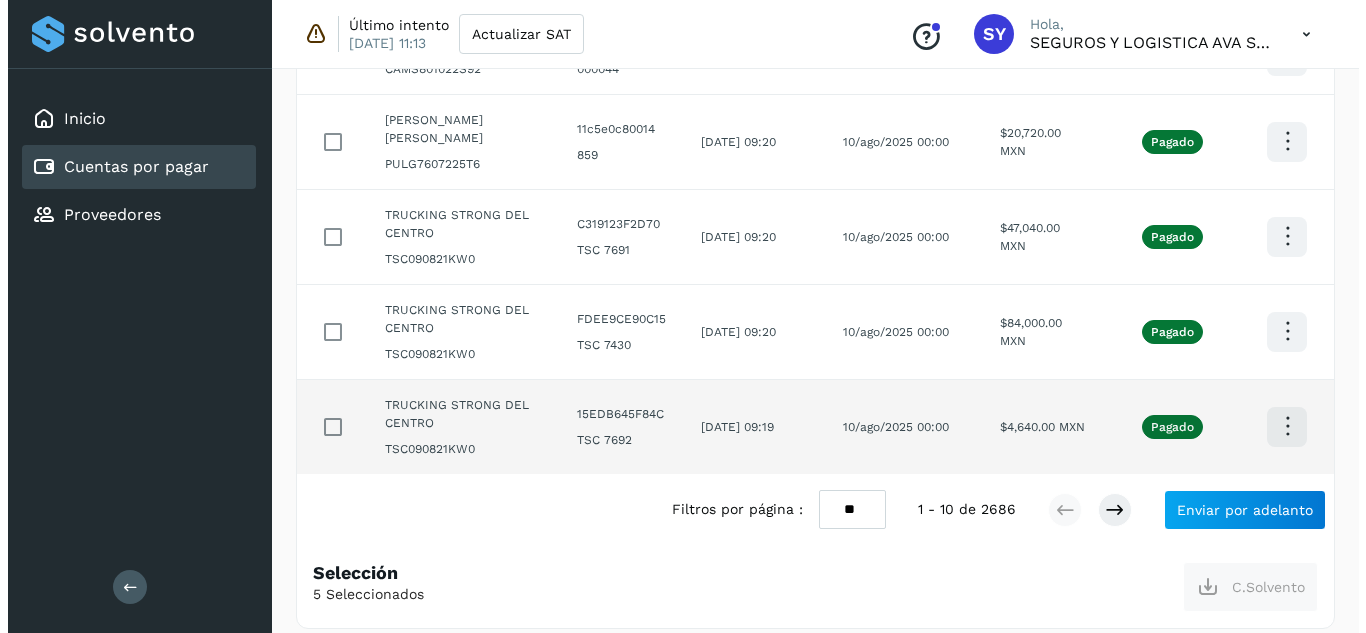 scroll, scrollTop: 755, scrollLeft: 0, axis: vertical 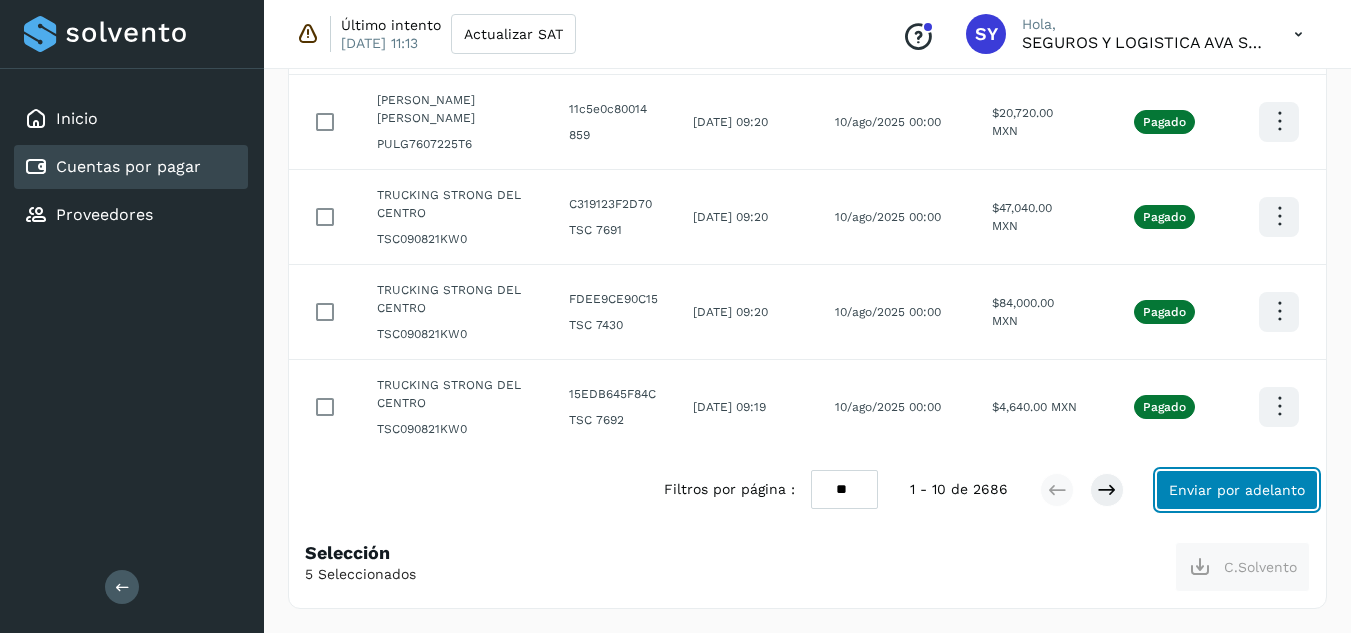 click on "Enviar por adelanto" 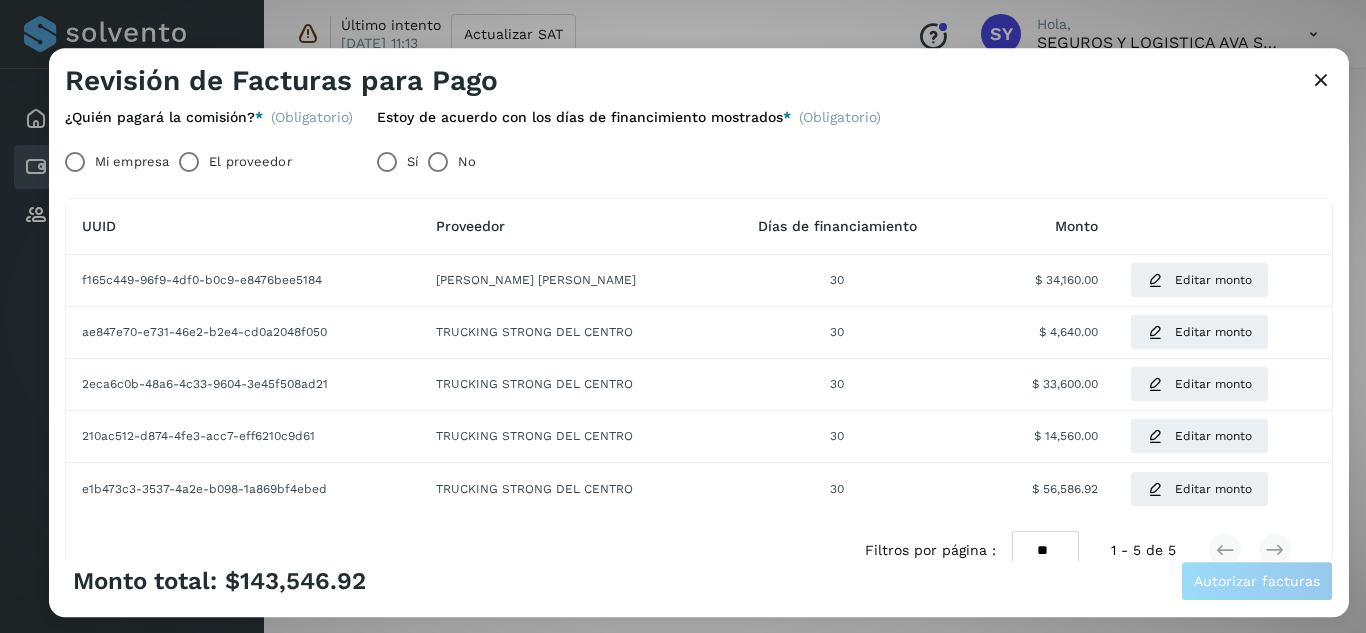 scroll, scrollTop: 0, scrollLeft: 0, axis: both 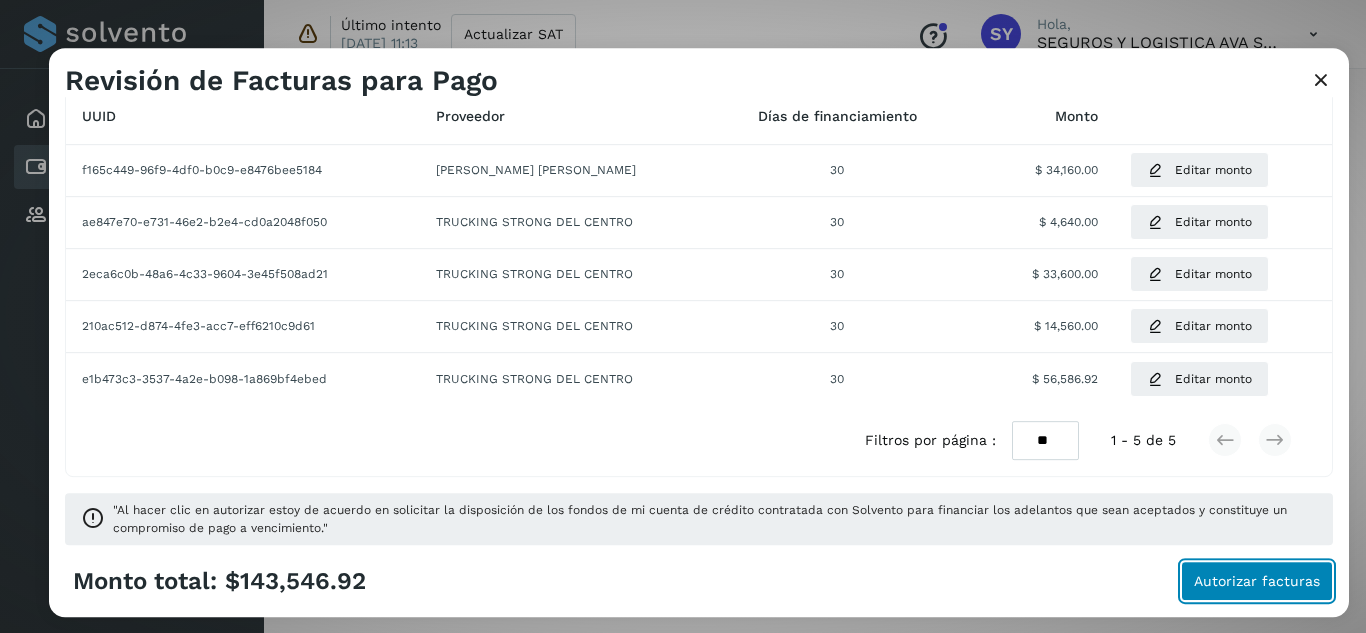 click on "Autorizar facturas" 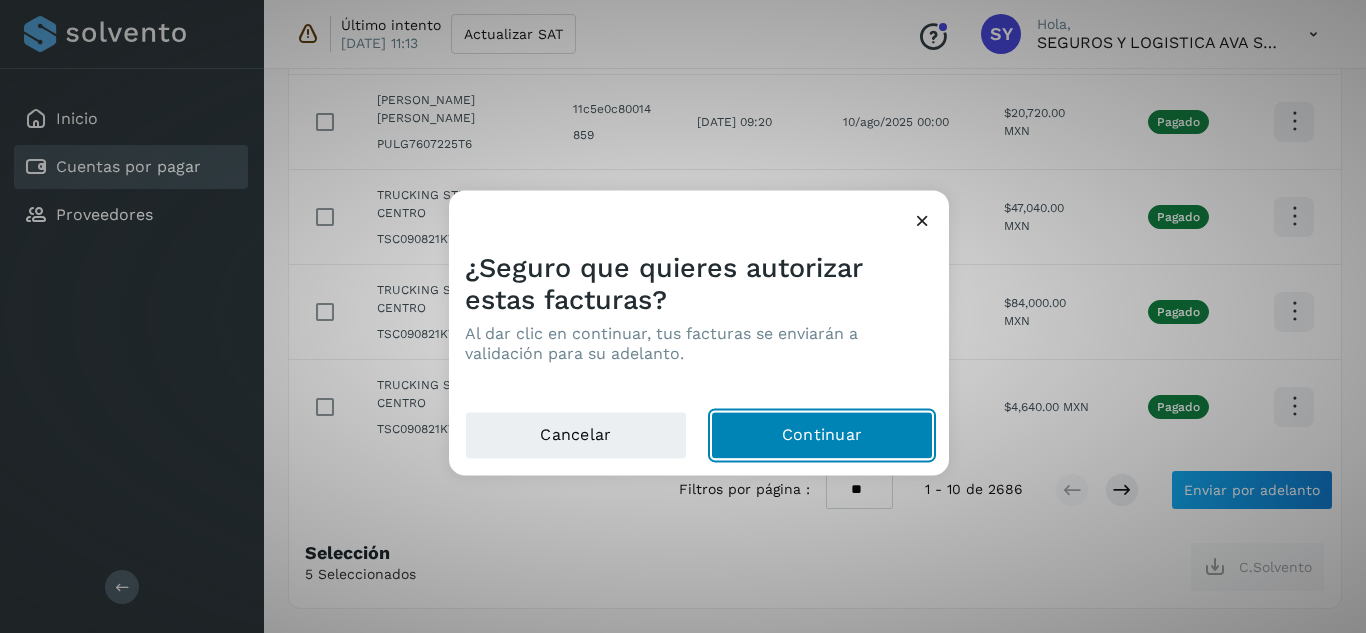 click on "Continuar" 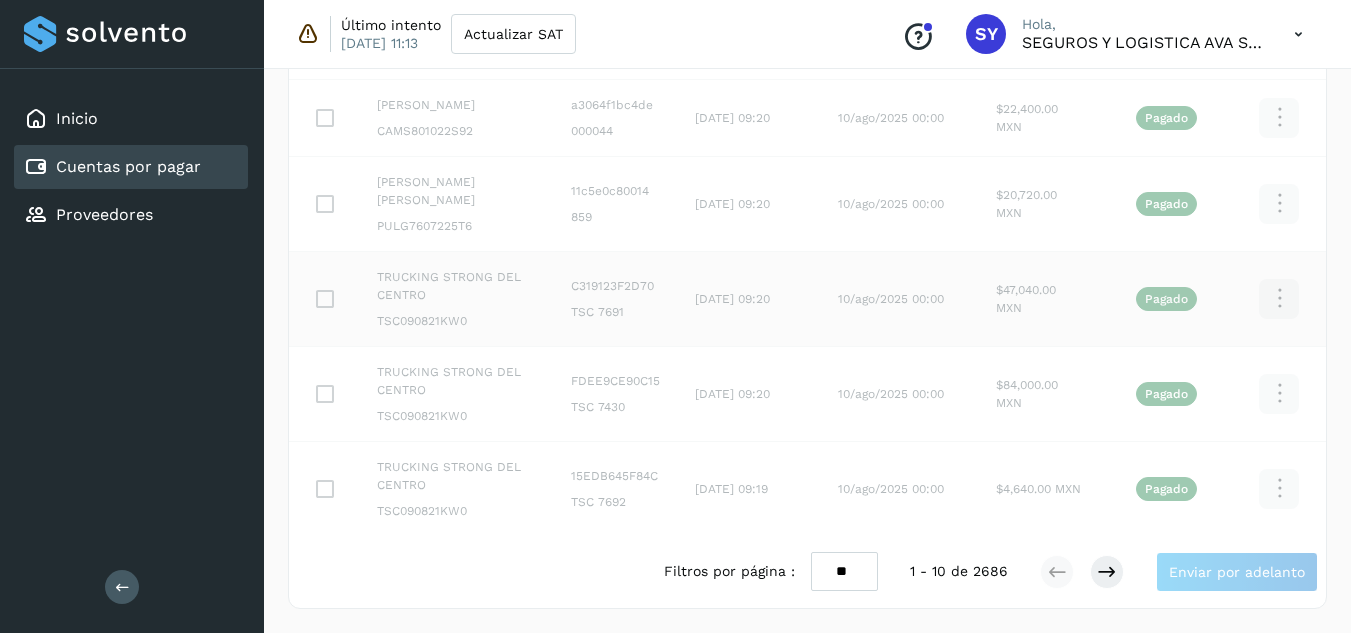 scroll, scrollTop: 673, scrollLeft: 0, axis: vertical 